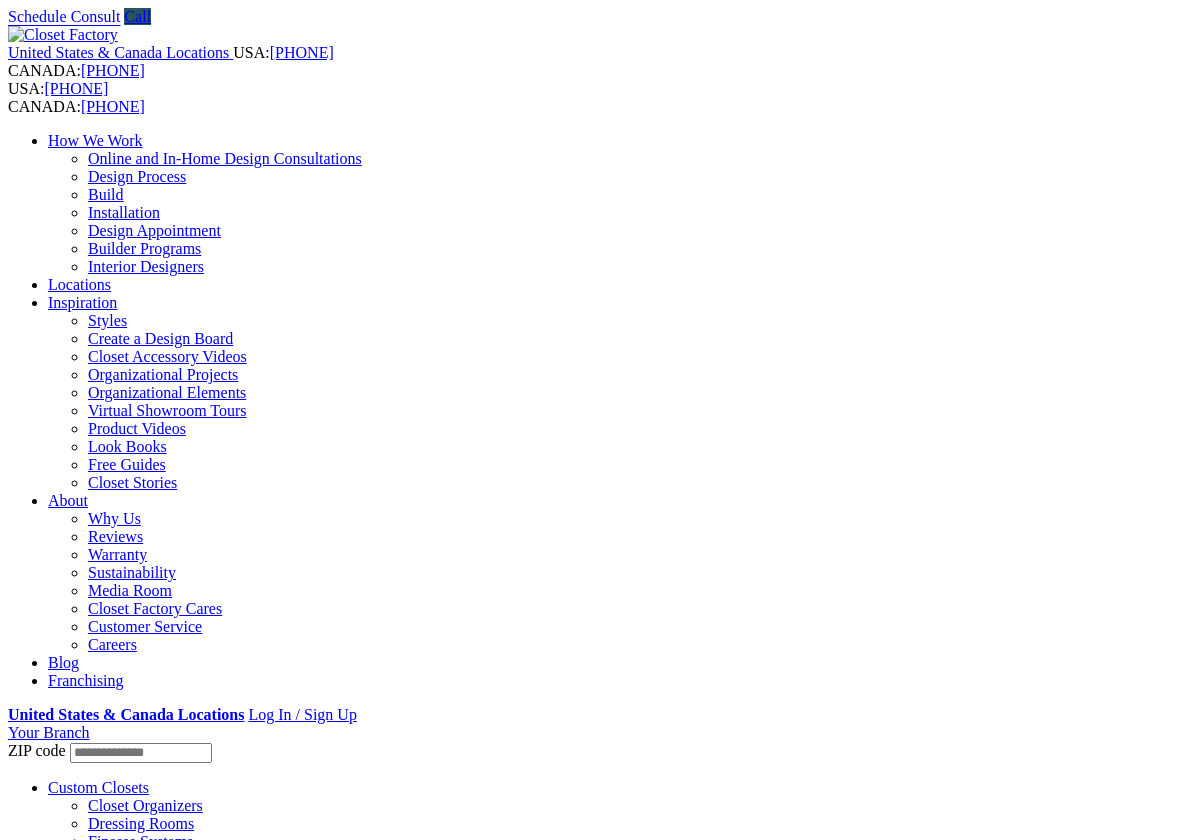 scroll, scrollTop: 0, scrollLeft: 0, axis: both 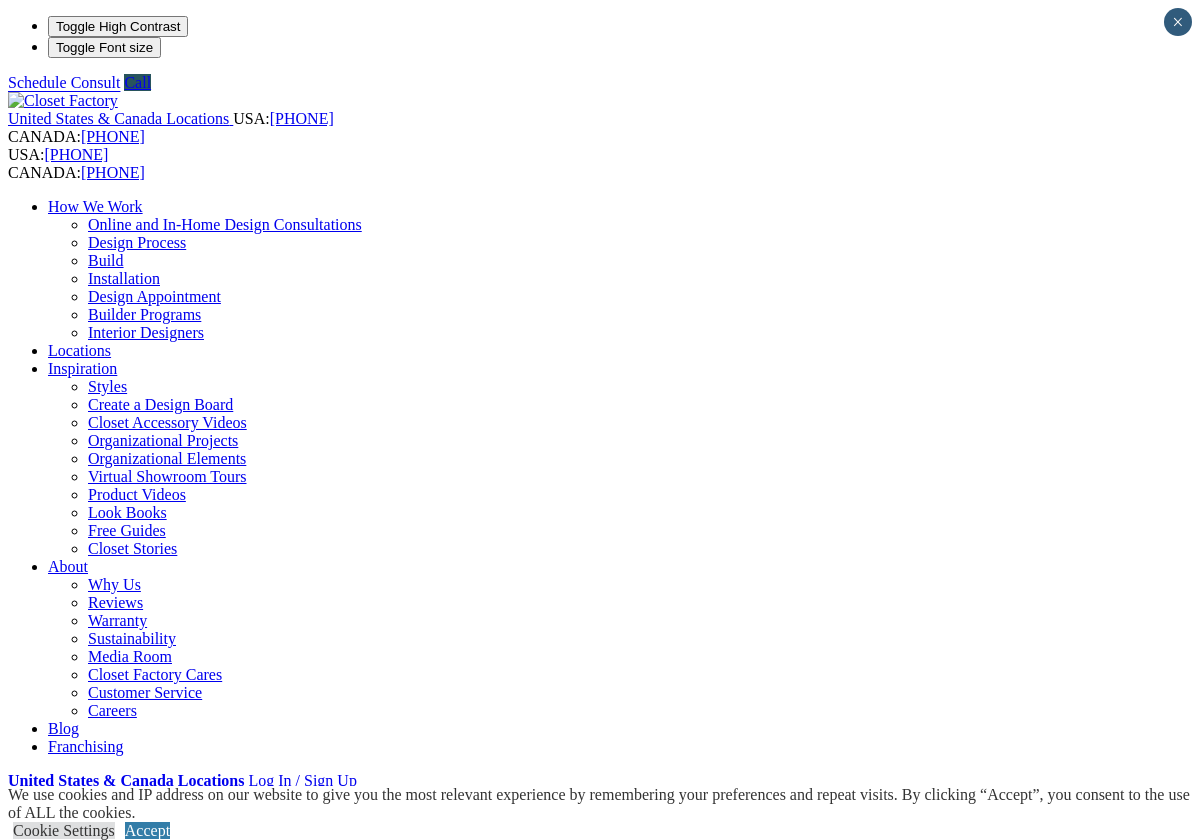 click on "CLOSE (X)" at bounding box center [46, 1845] 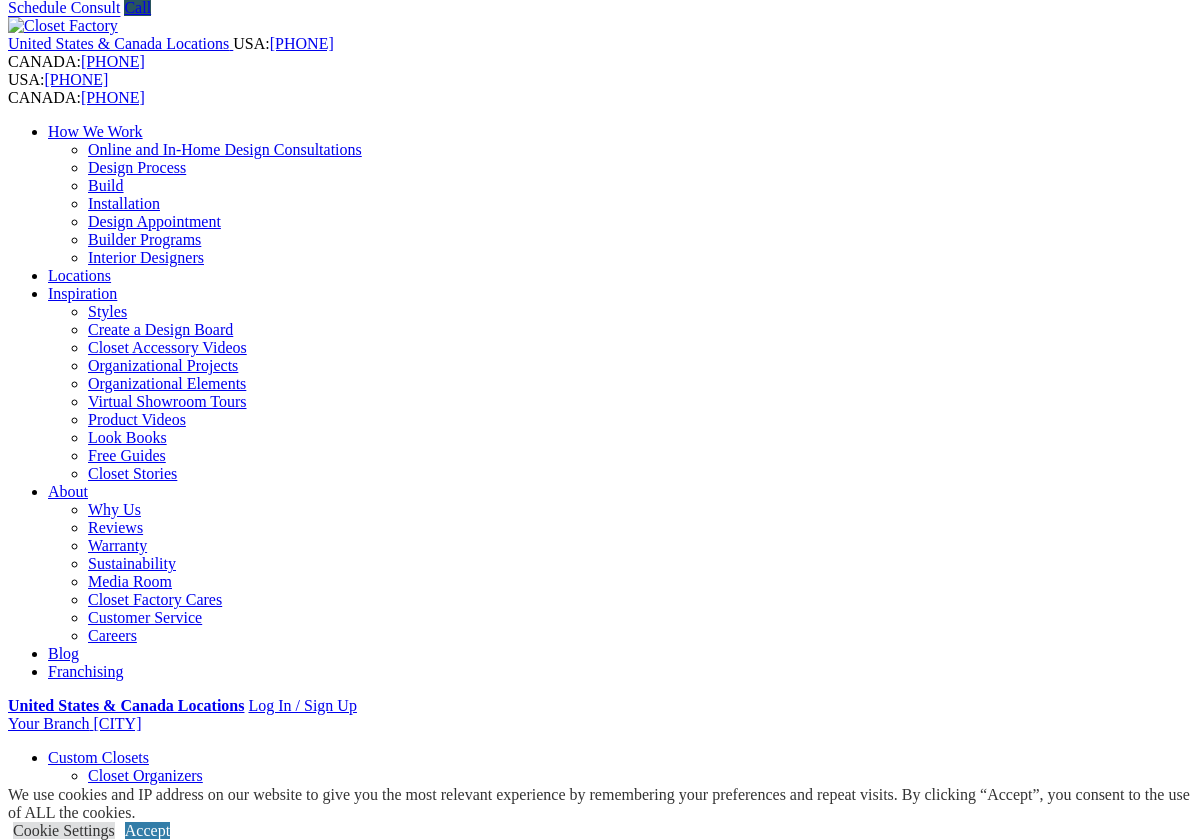 scroll, scrollTop: 0, scrollLeft: 0, axis: both 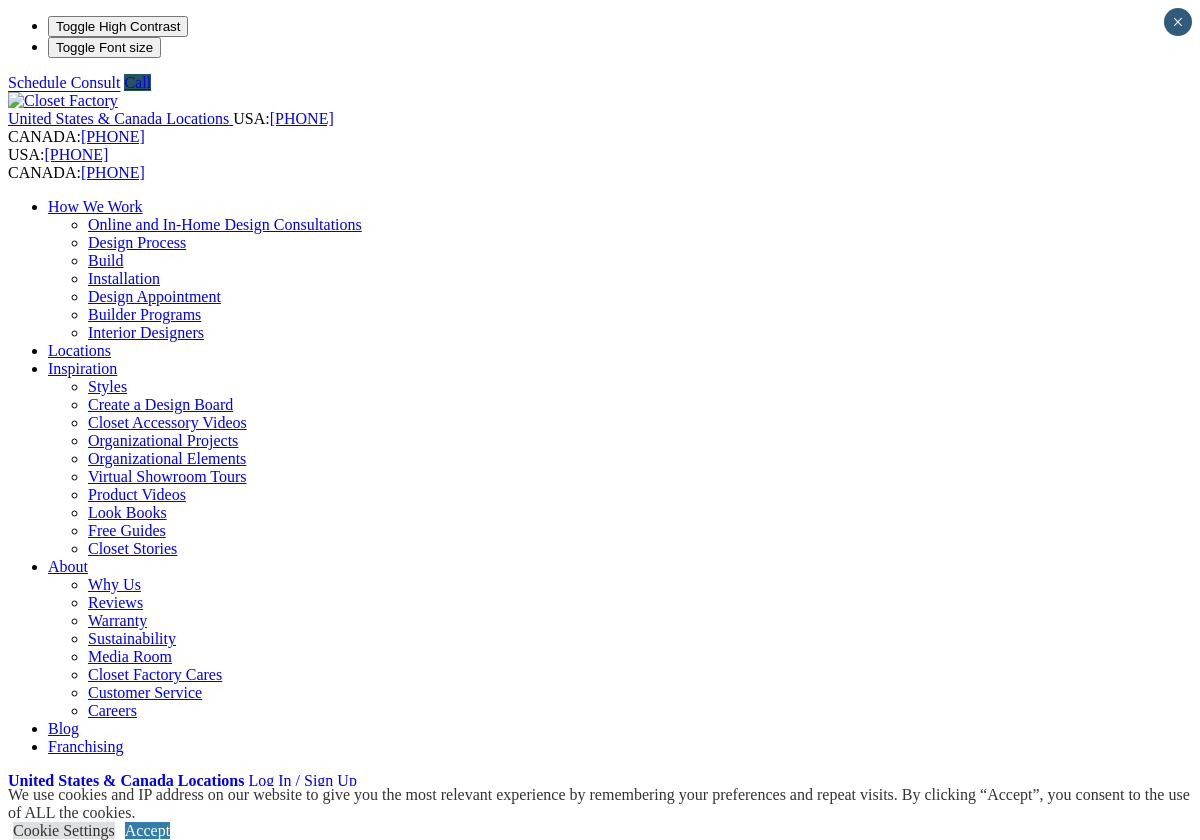 click on "Home Office" at bounding box center [90, 994] 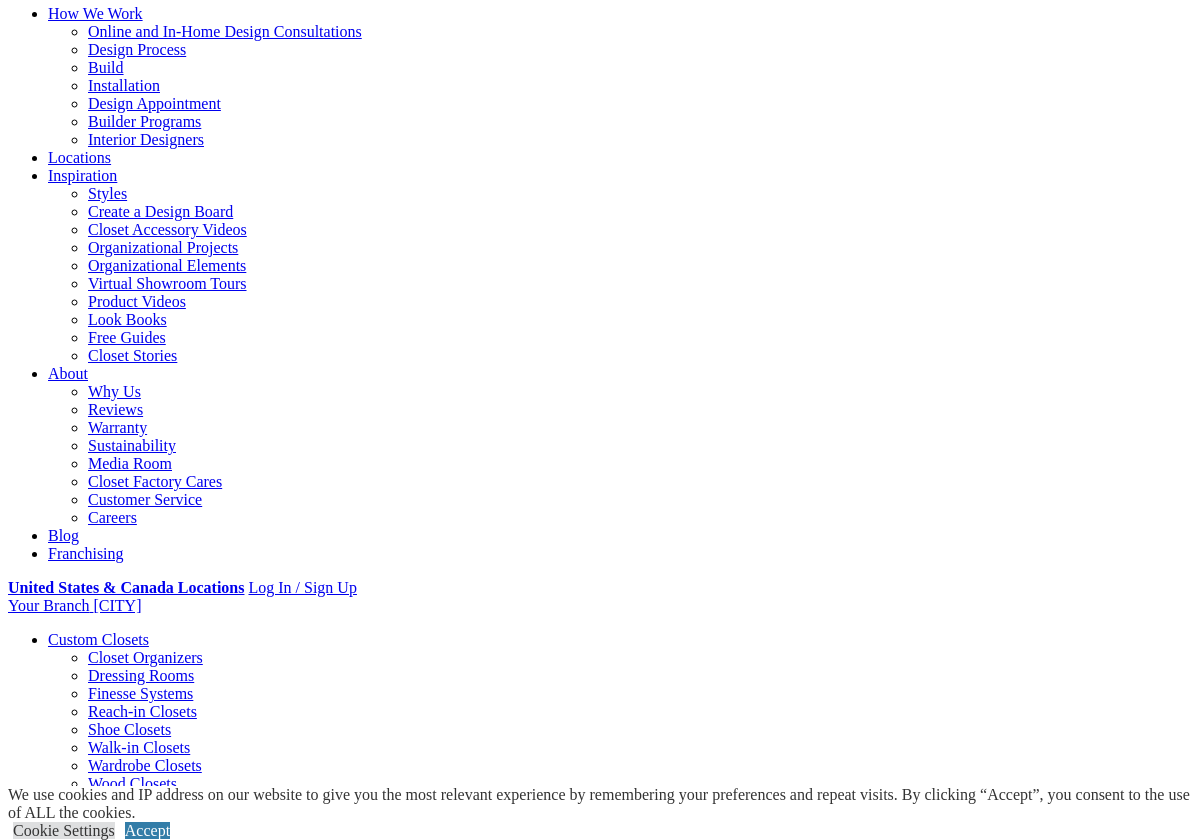 click on "Gallery" at bounding box center (111, 1847) 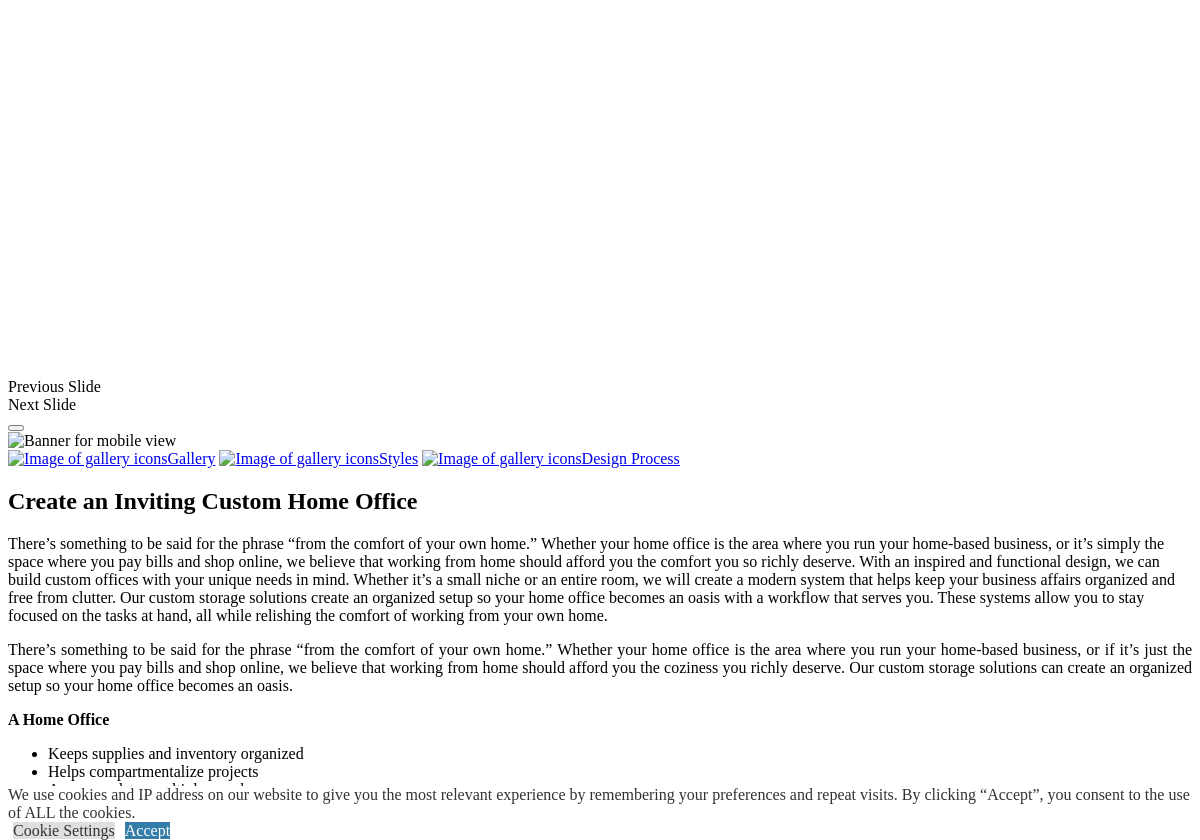 scroll, scrollTop: 1544, scrollLeft: 0, axis: vertical 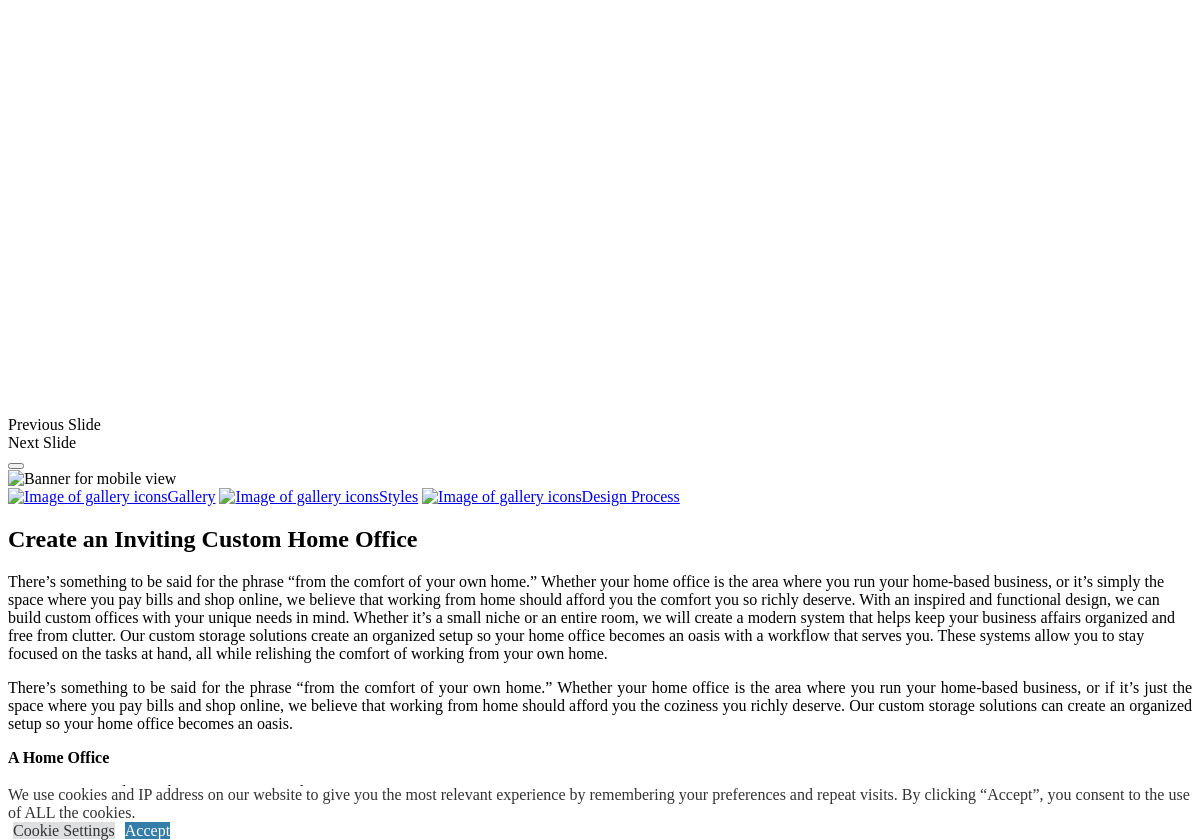 click at bounding box center [727, 1445] 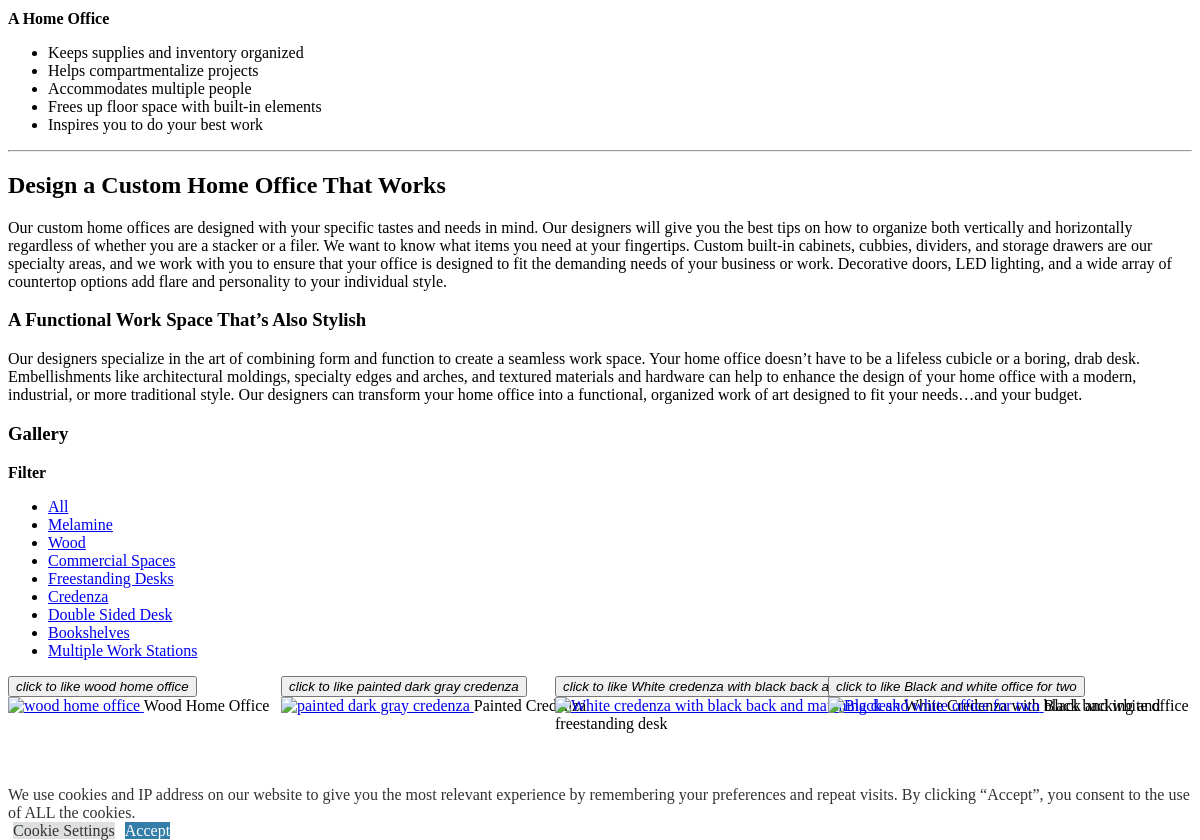 scroll, scrollTop: 2285, scrollLeft: 0, axis: vertical 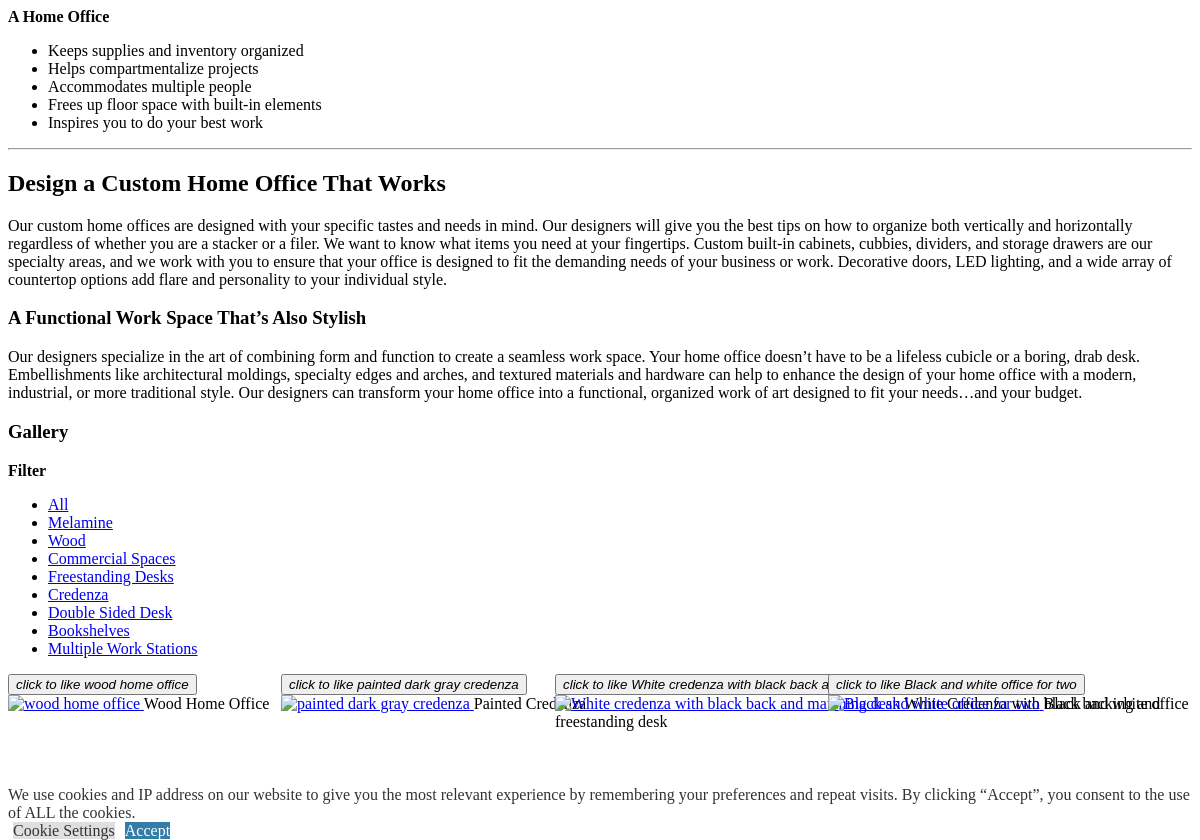 click at bounding box center (8, 35676) 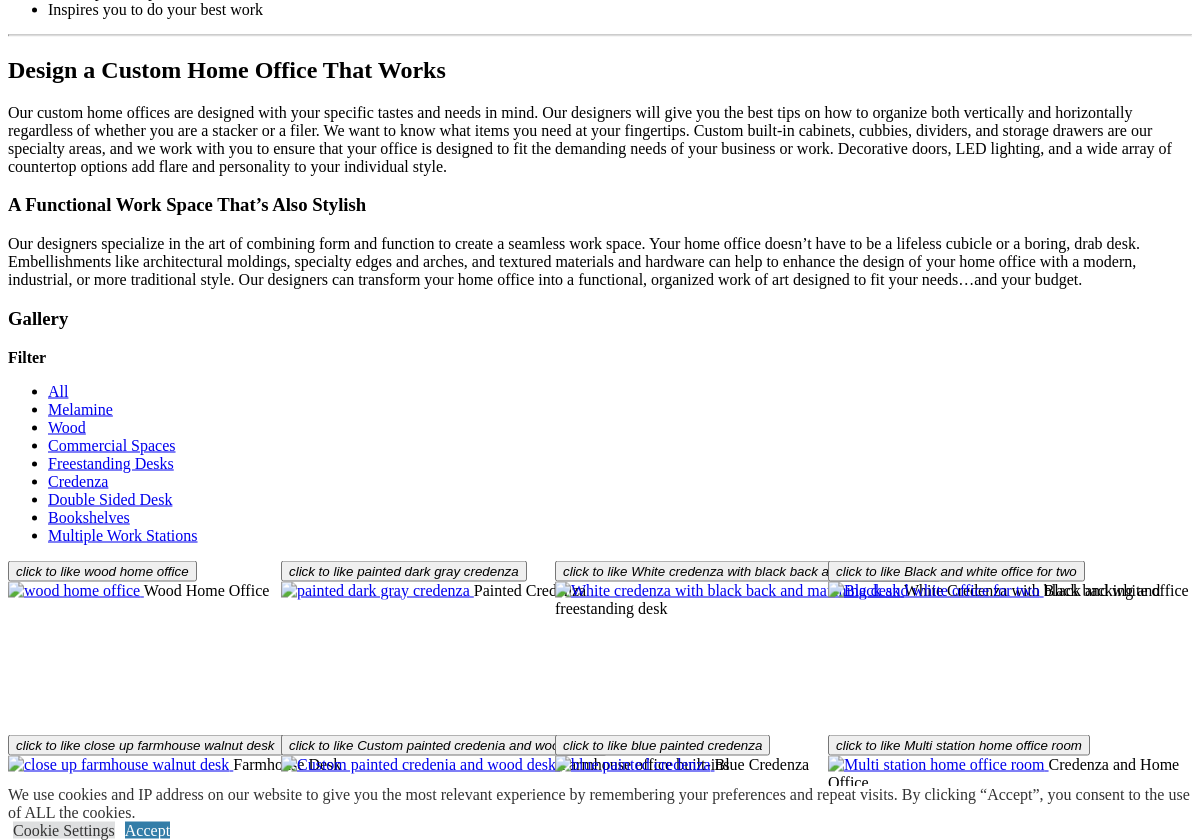 scroll, scrollTop: 2398, scrollLeft: 0, axis: vertical 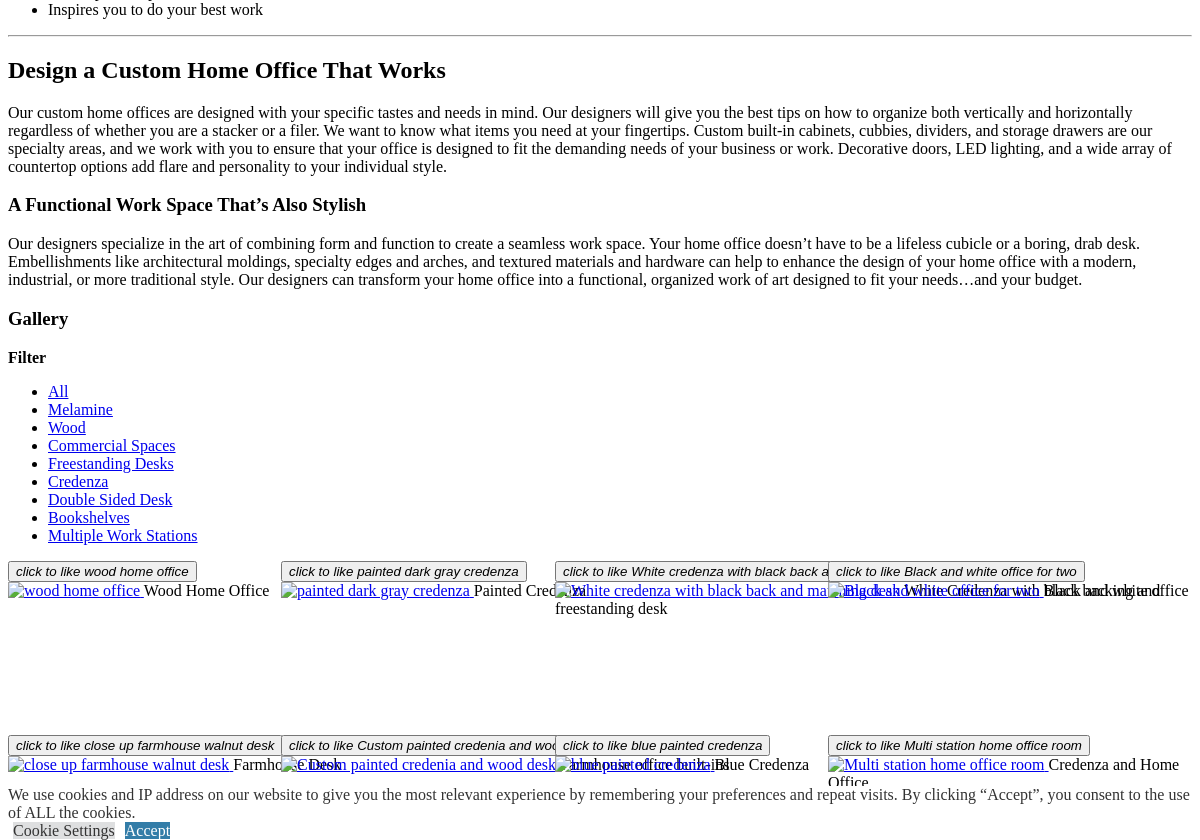 click at bounding box center [415, 1638] 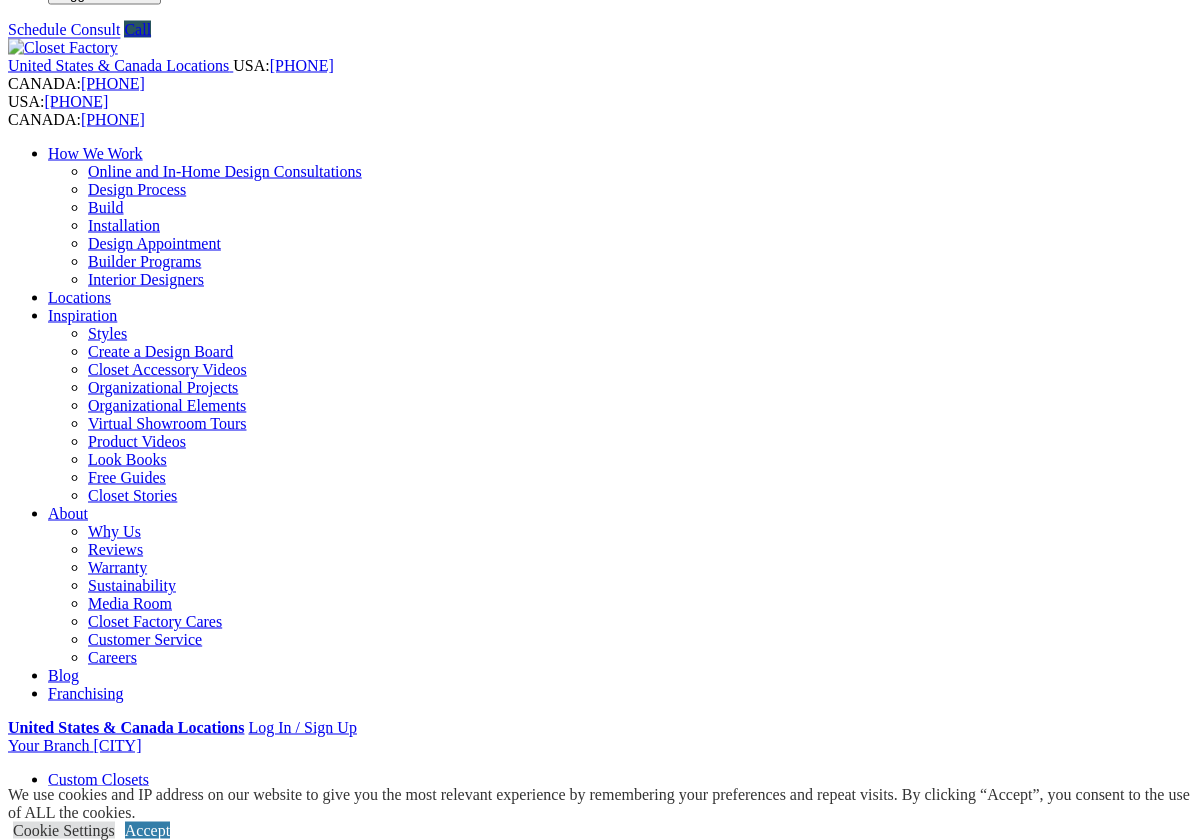 scroll, scrollTop: 0, scrollLeft: 0, axis: both 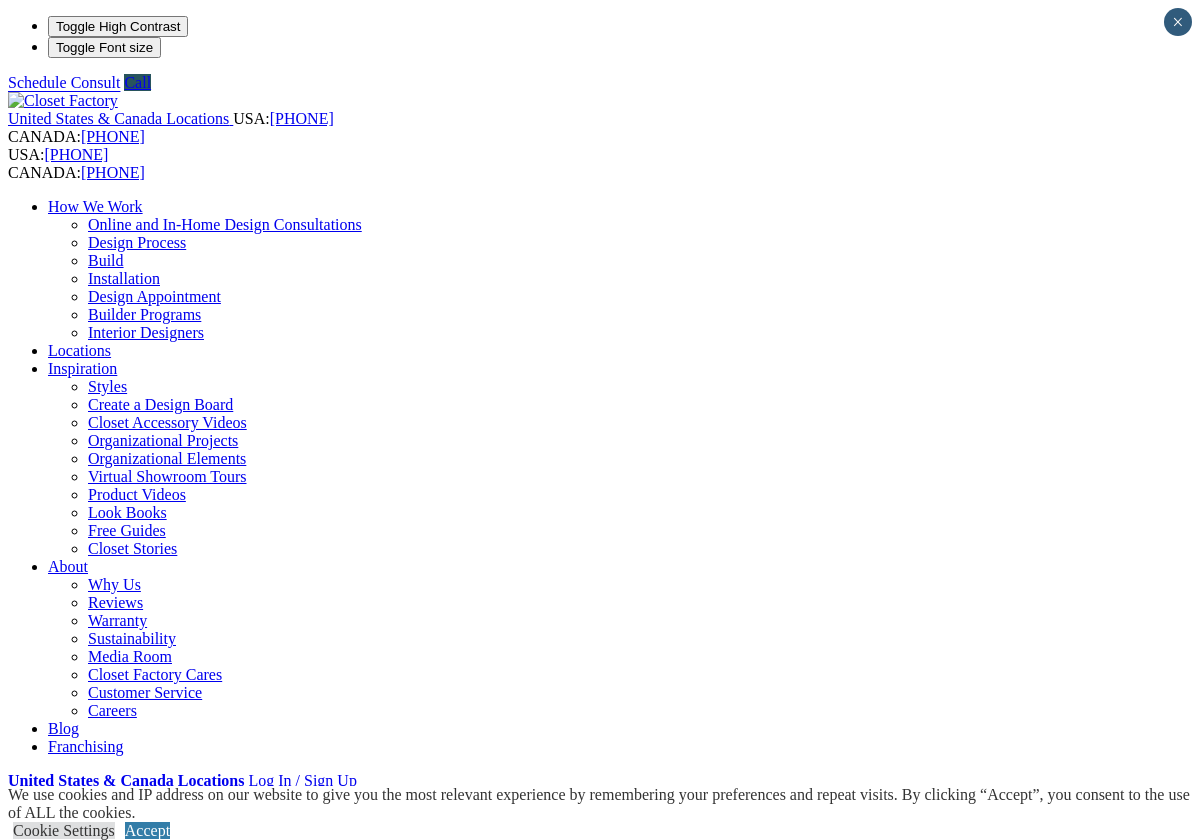 click on "Next Slide" at bounding box center (600, 1987) 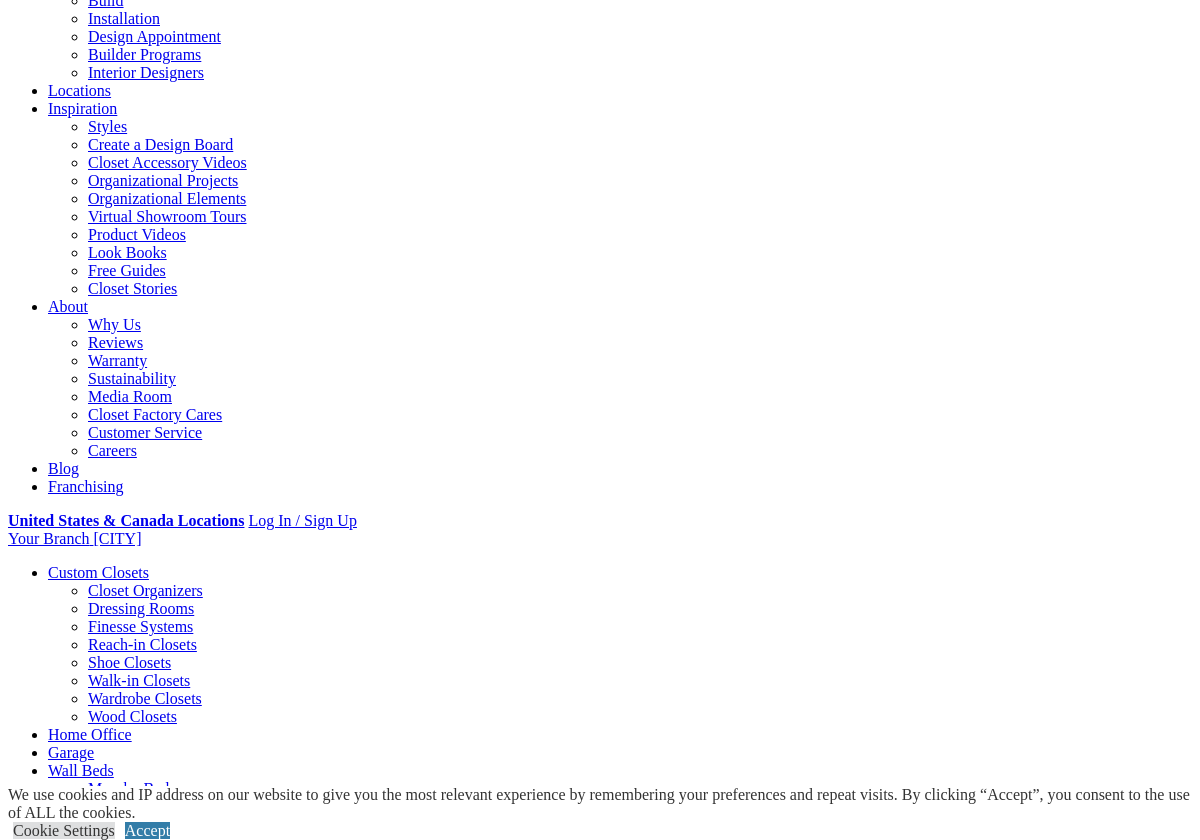 scroll, scrollTop: 266, scrollLeft: 0, axis: vertical 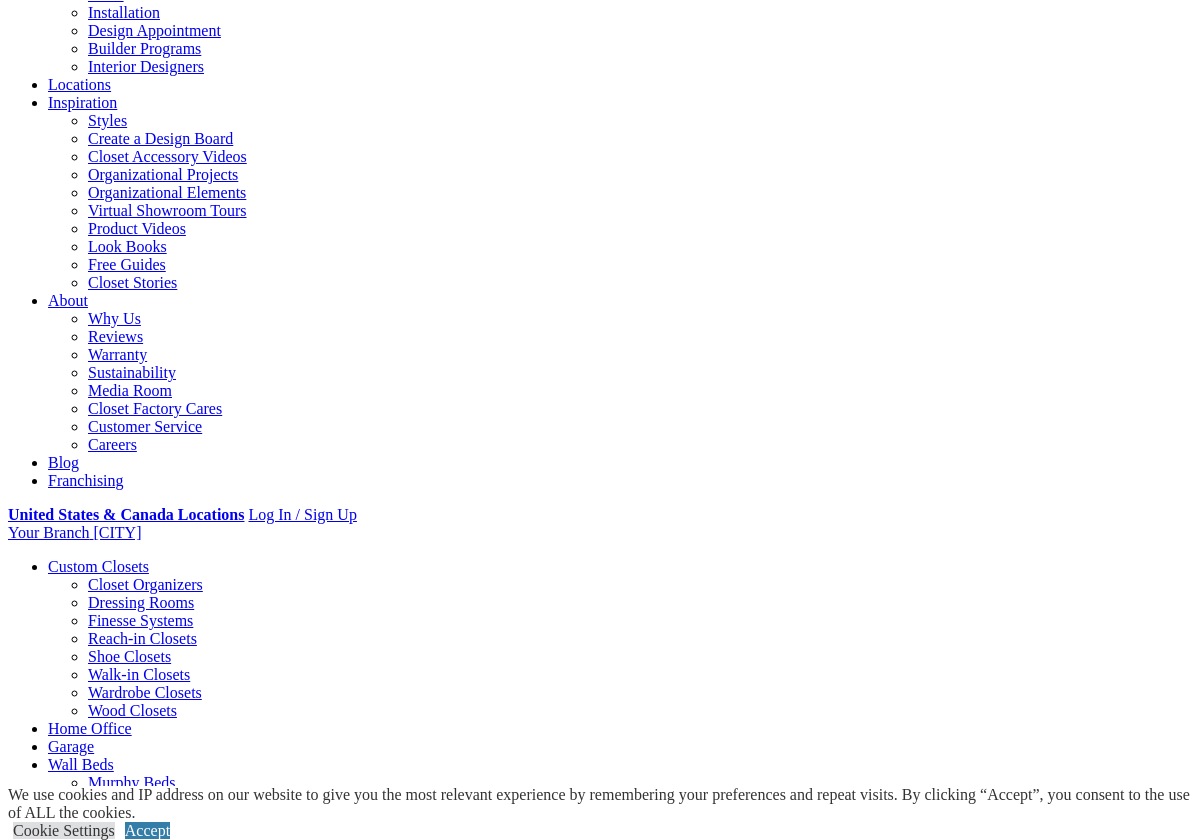 click on "Gallery" at bounding box center (111, 1774) 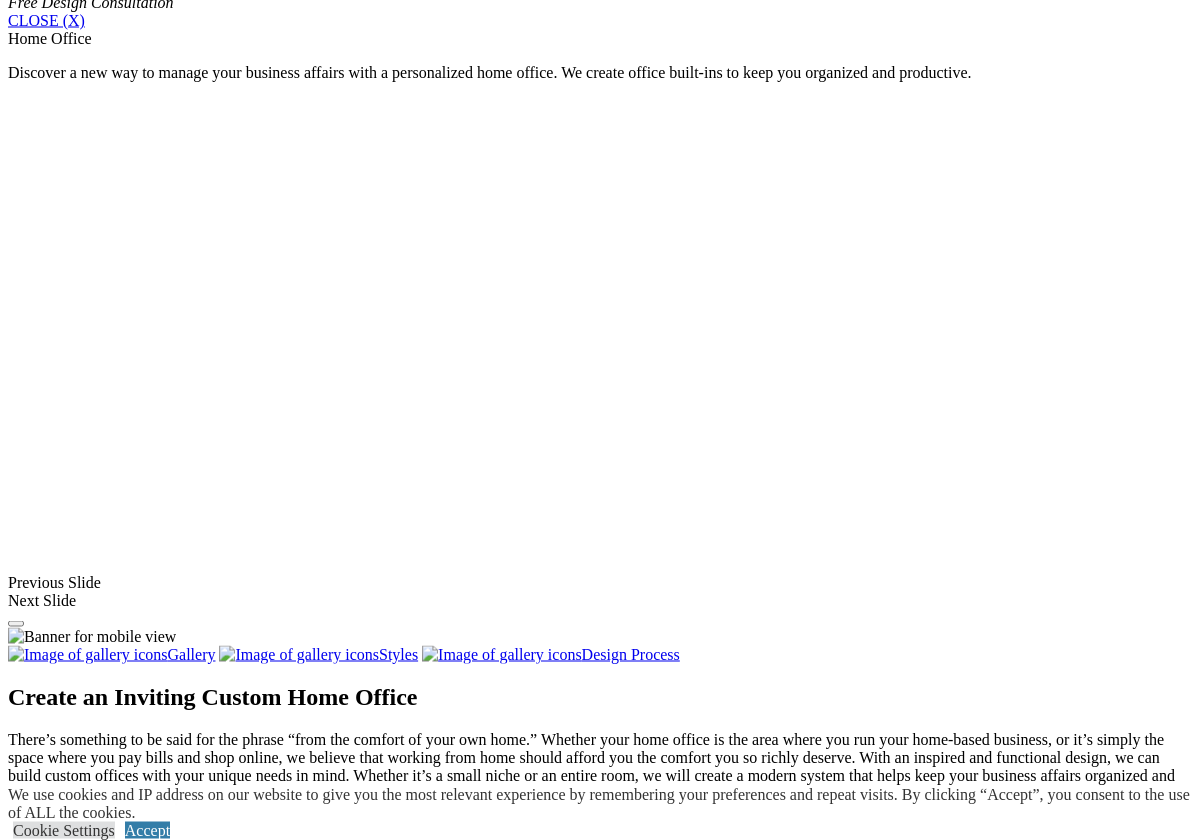 scroll, scrollTop: 1391, scrollLeft: 0, axis: vertical 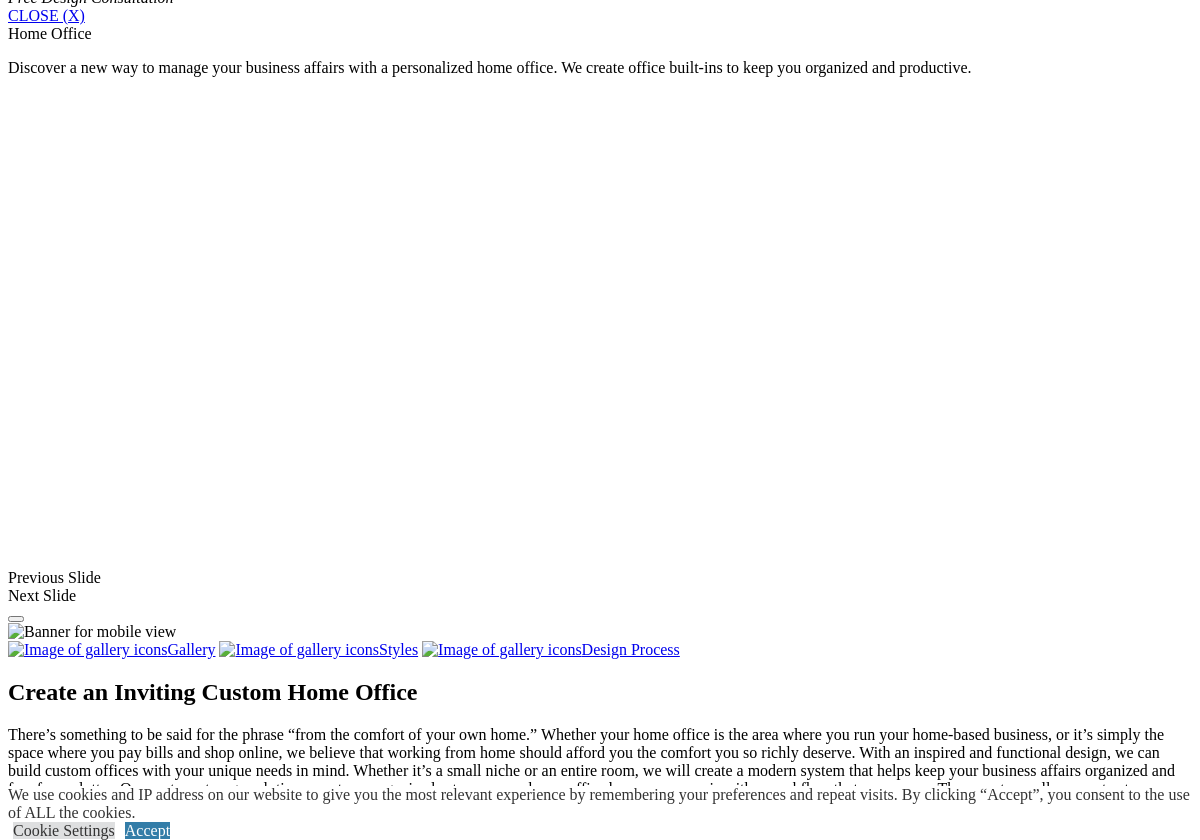 click at bounding box center [632, 1772] 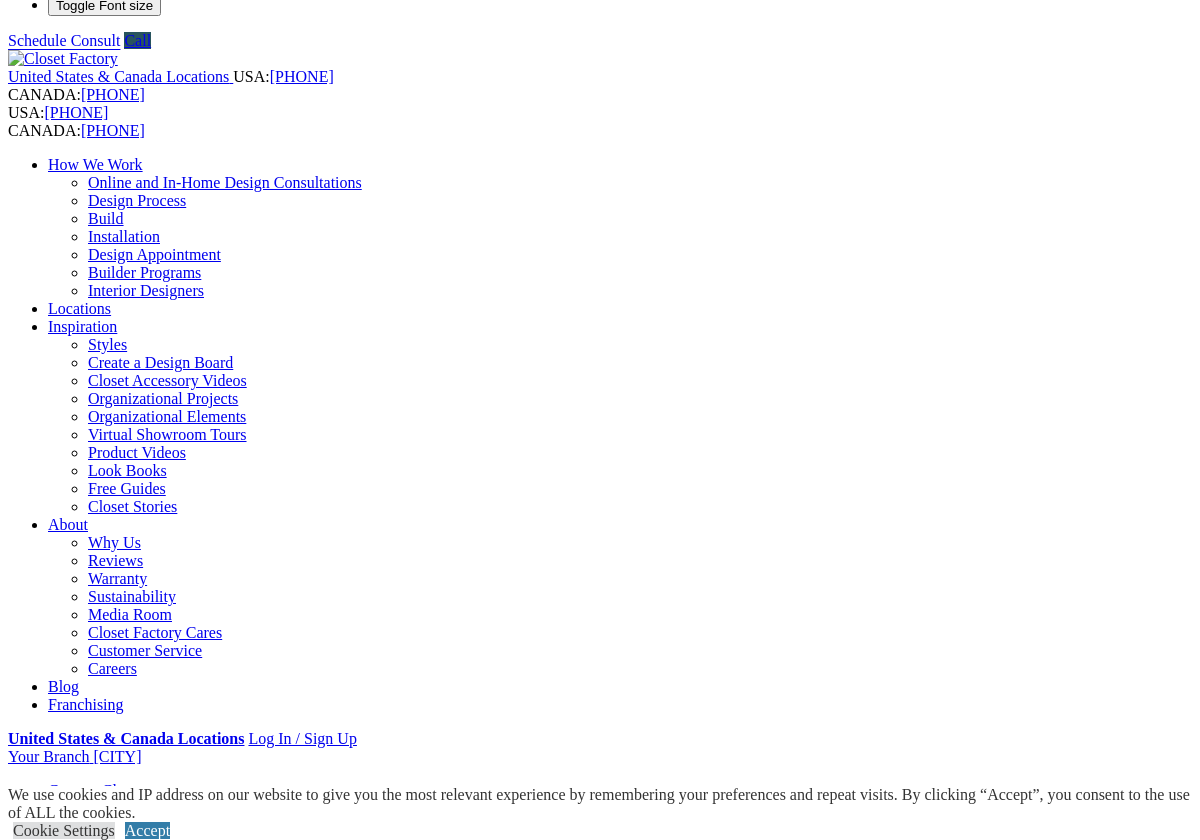 scroll, scrollTop: 0, scrollLeft: 0, axis: both 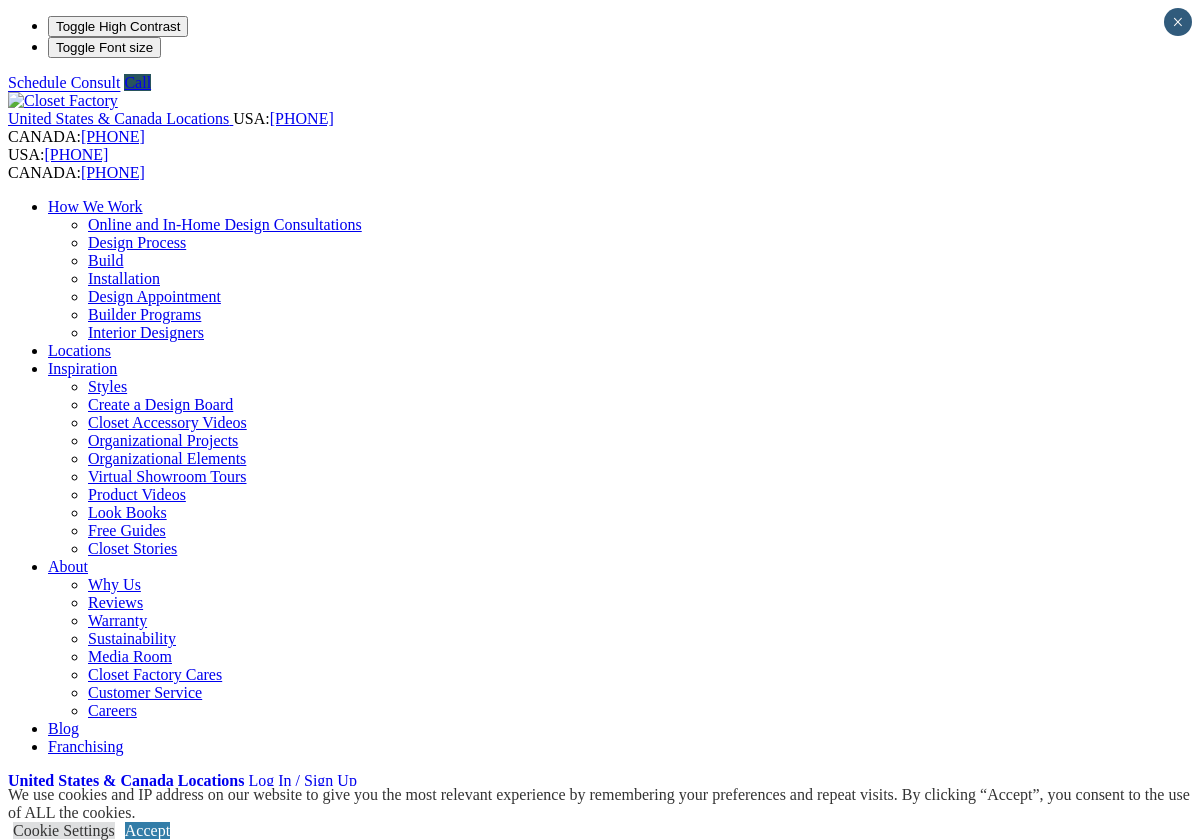 click on "Home Office" at bounding box center (90, 994) 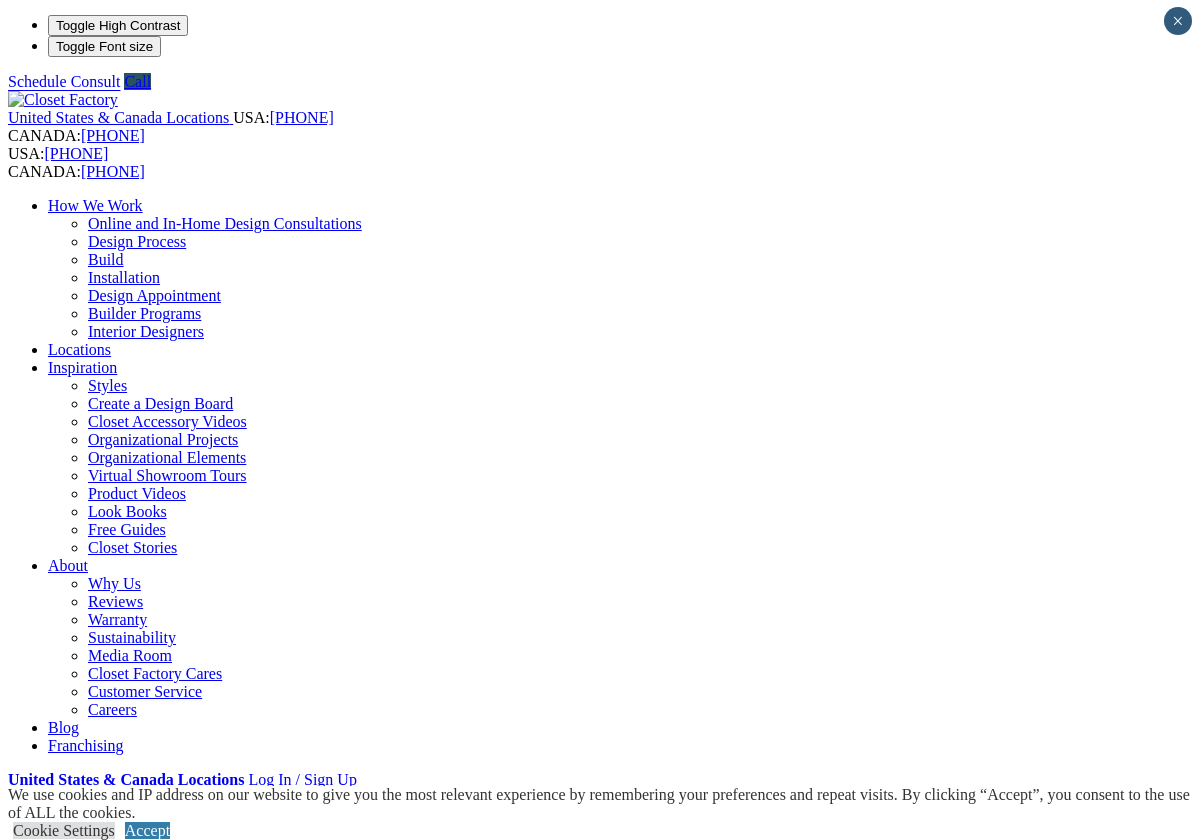 scroll, scrollTop: 5, scrollLeft: 0, axis: vertical 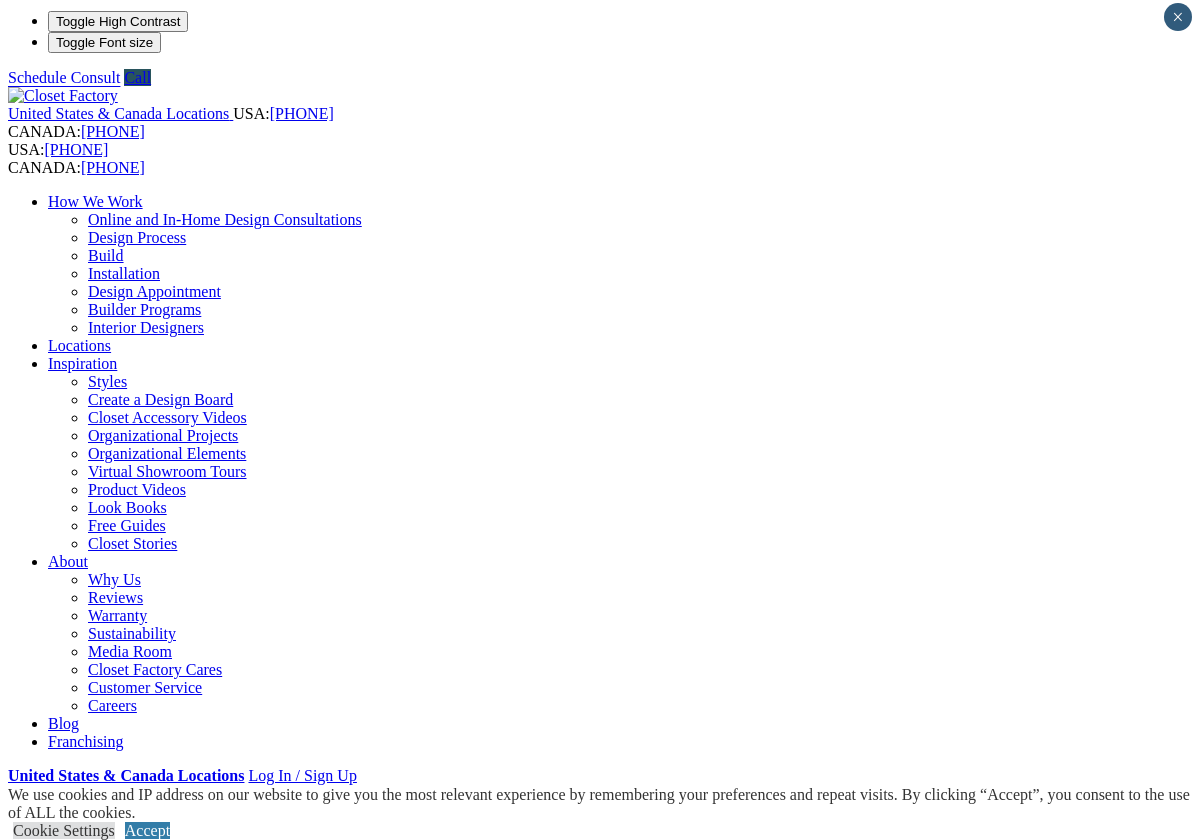 click on "Home Offices" at bounding box center [-4747, 1759] 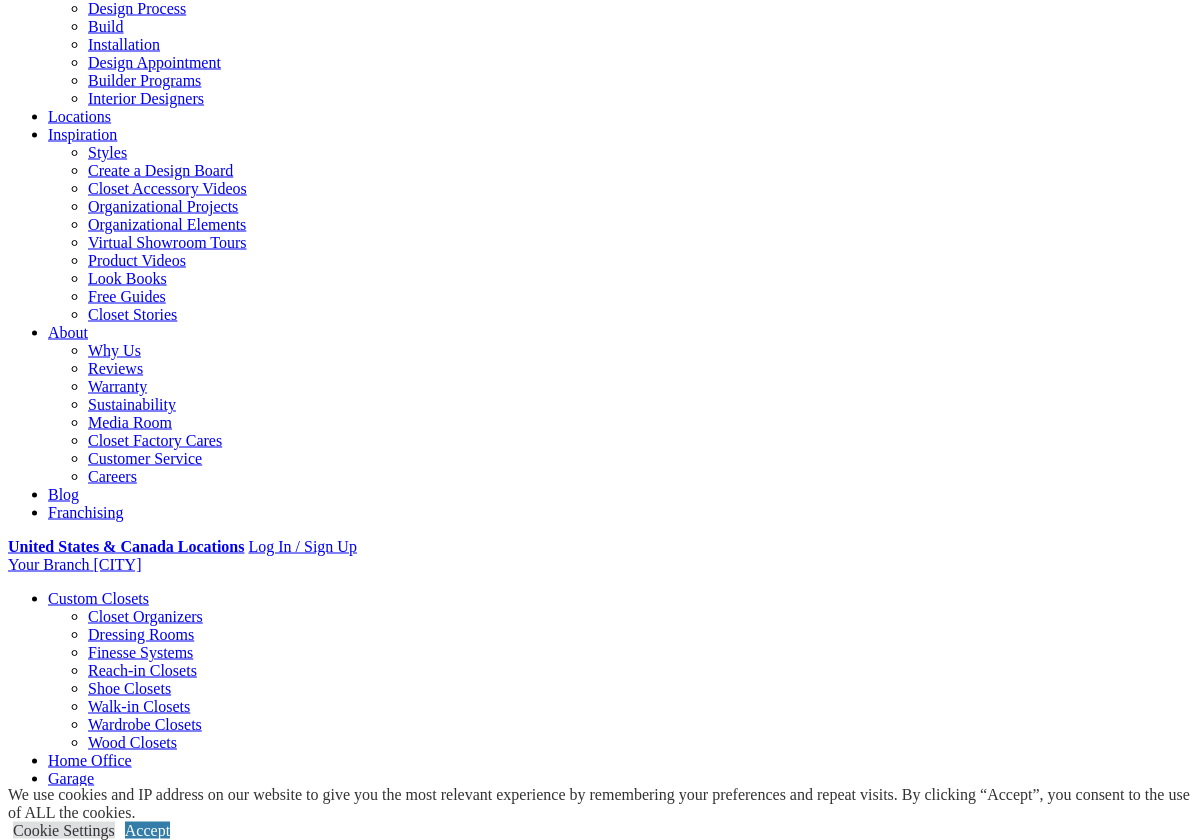 scroll, scrollTop: 240, scrollLeft: 0, axis: vertical 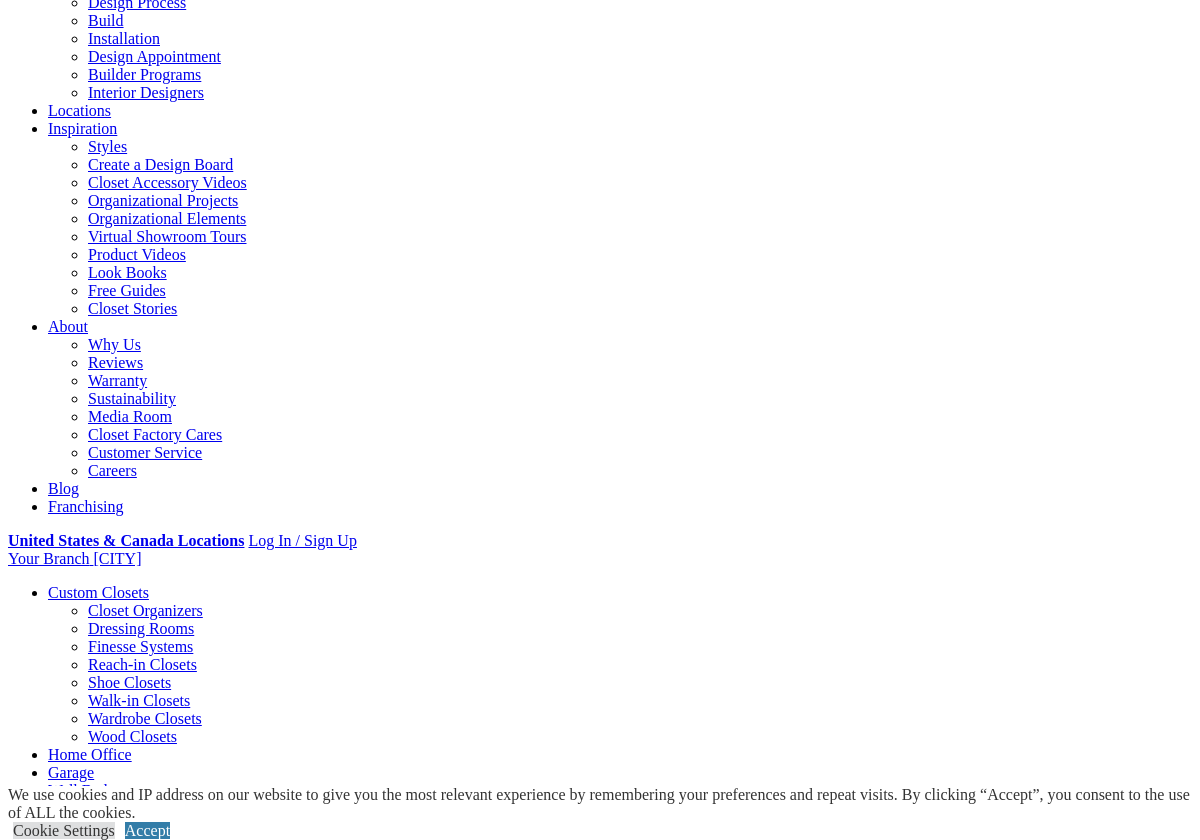 click on "Styles" at bounding box center (318, 1800) 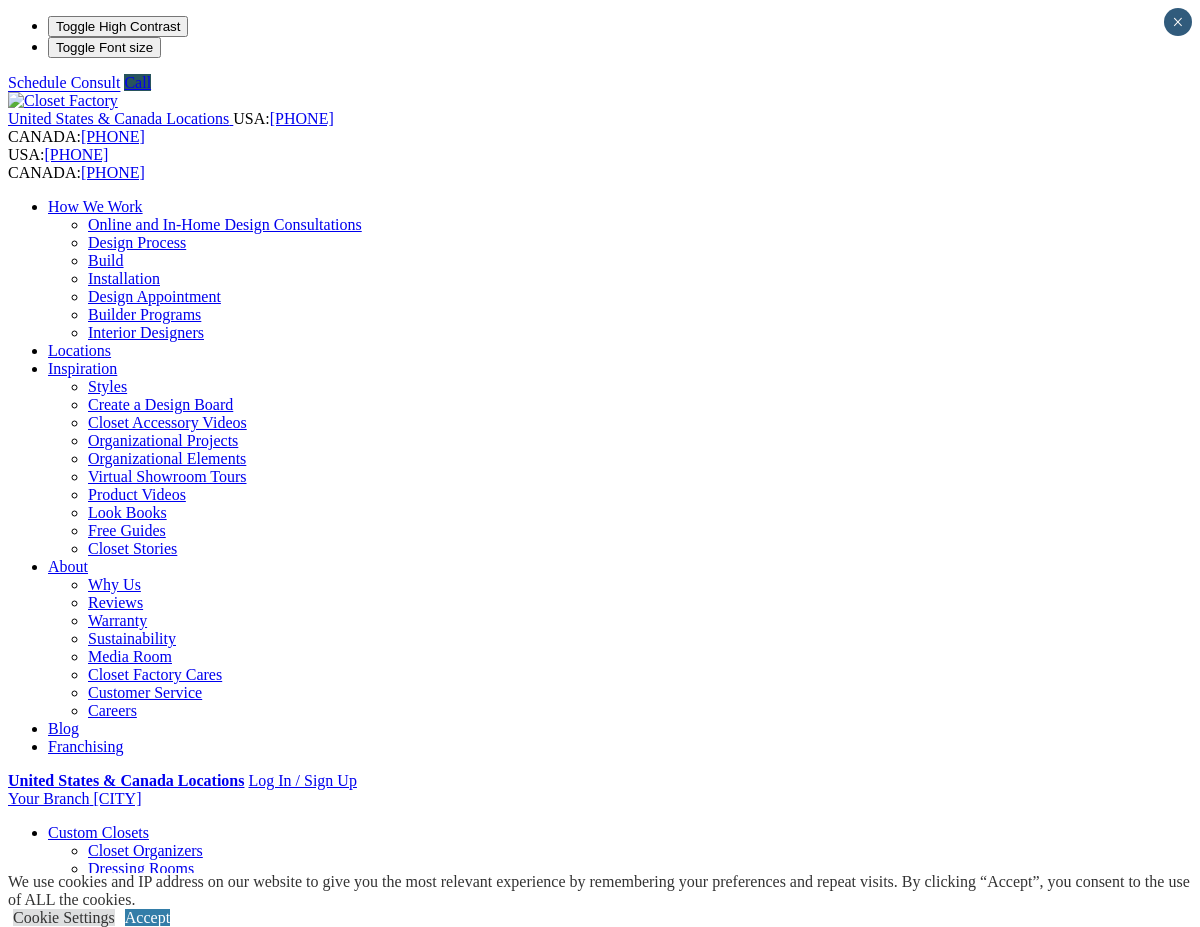 scroll, scrollTop: 0, scrollLeft: 0, axis: both 